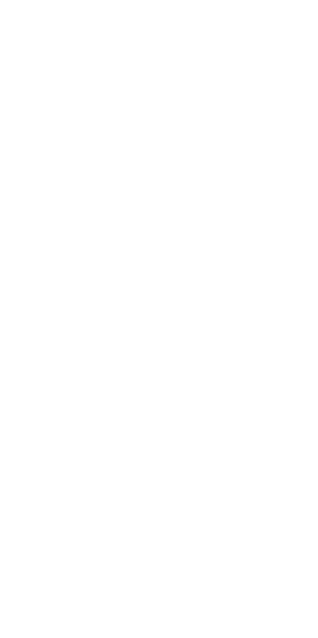 scroll, scrollTop: 0, scrollLeft: 0, axis: both 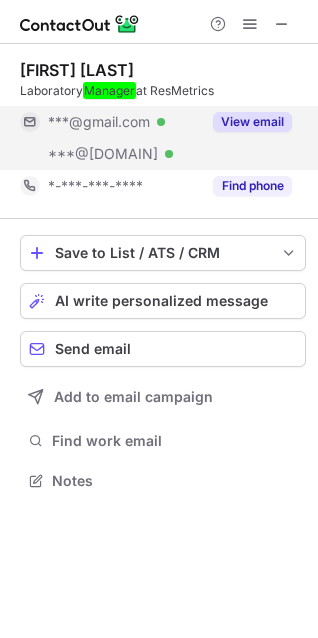 click on "View email" at bounding box center [252, 122] 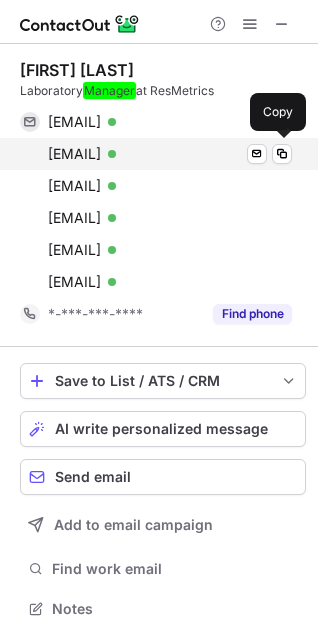 scroll, scrollTop: 10, scrollLeft: 10, axis: both 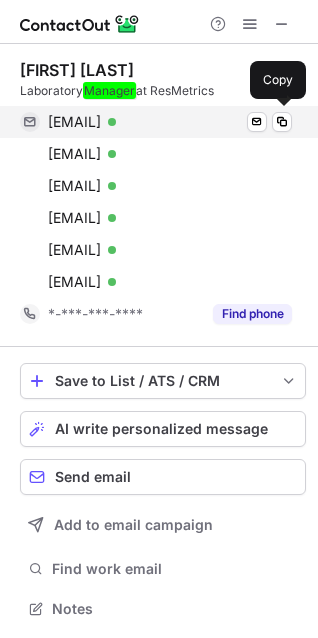click on "[EMAIL]" at bounding box center (74, 122) 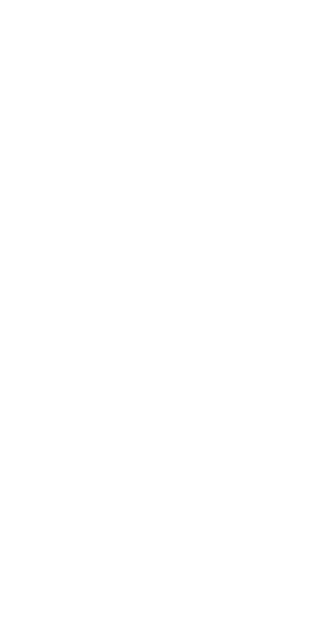 scroll, scrollTop: 0, scrollLeft: 0, axis: both 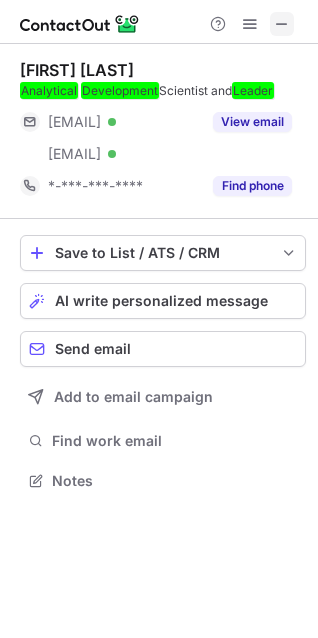 click at bounding box center [282, 24] 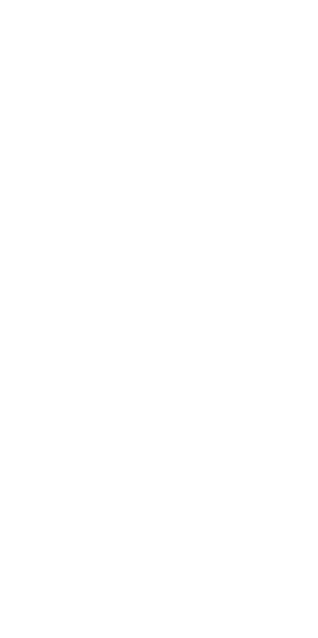 scroll, scrollTop: 0, scrollLeft: 0, axis: both 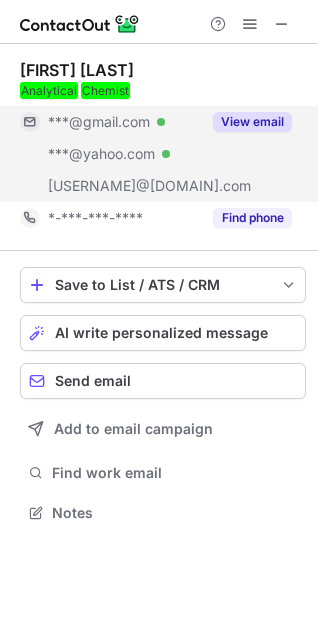 click on "View email" at bounding box center (252, 122) 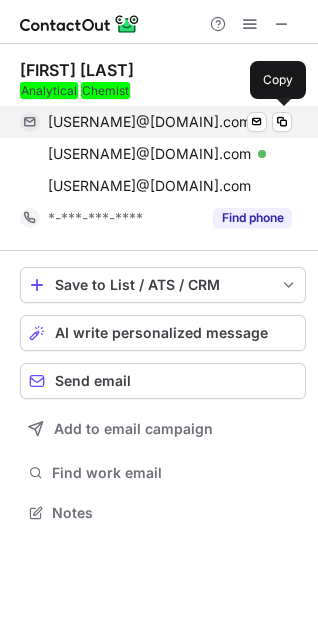 click on "hilarydilarydokk@gmail.com" at bounding box center (149, 122) 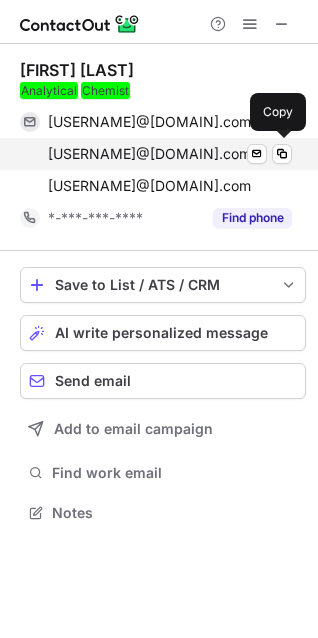 click on "hilaryawyner@yahoo.com" at bounding box center (149, 154) 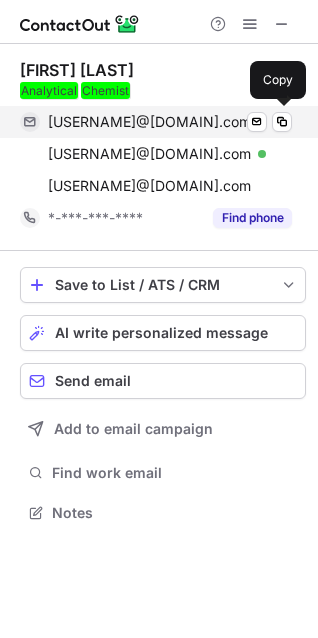 click on "hilarydilarydokk@gmail.com" at bounding box center (149, 122) 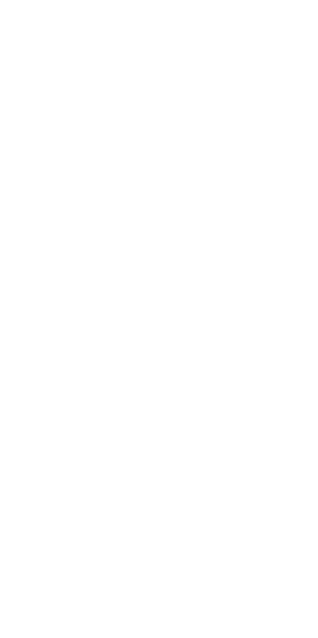 scroll, scrollTop: 0, scrollLeft: 0, axis: both 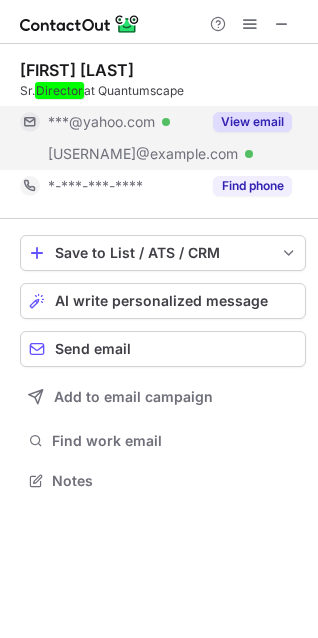 click on "View email" at bounding box center [252, 122] 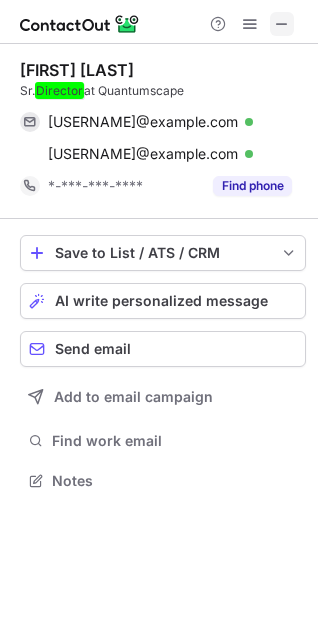 click at bounding box center [282, 24] 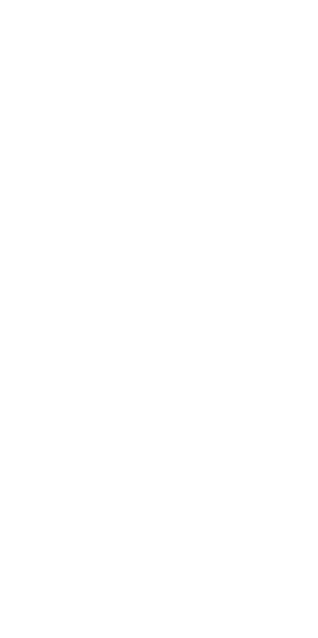 scroll, scrollTop: 0, scrollLeft: 0, axis: both 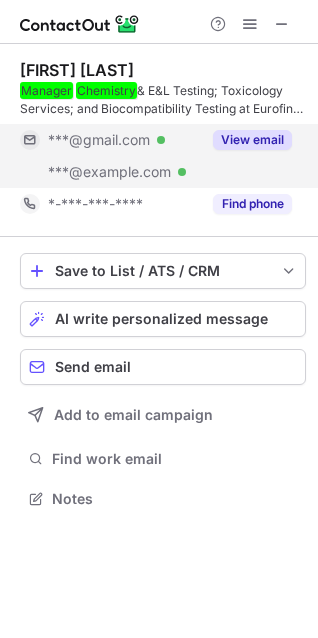 click on "View email" at bounding box center [252, 140] 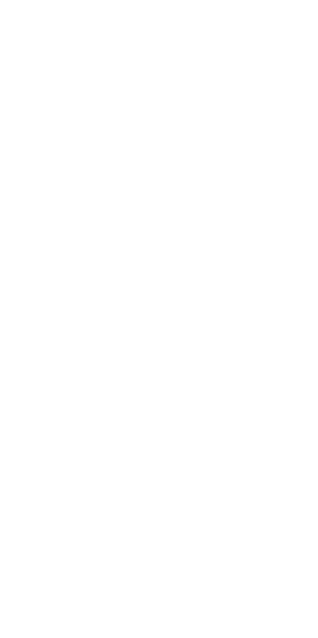 scroll, scrollTop: 0, scrollLeft: 0, axis: both 